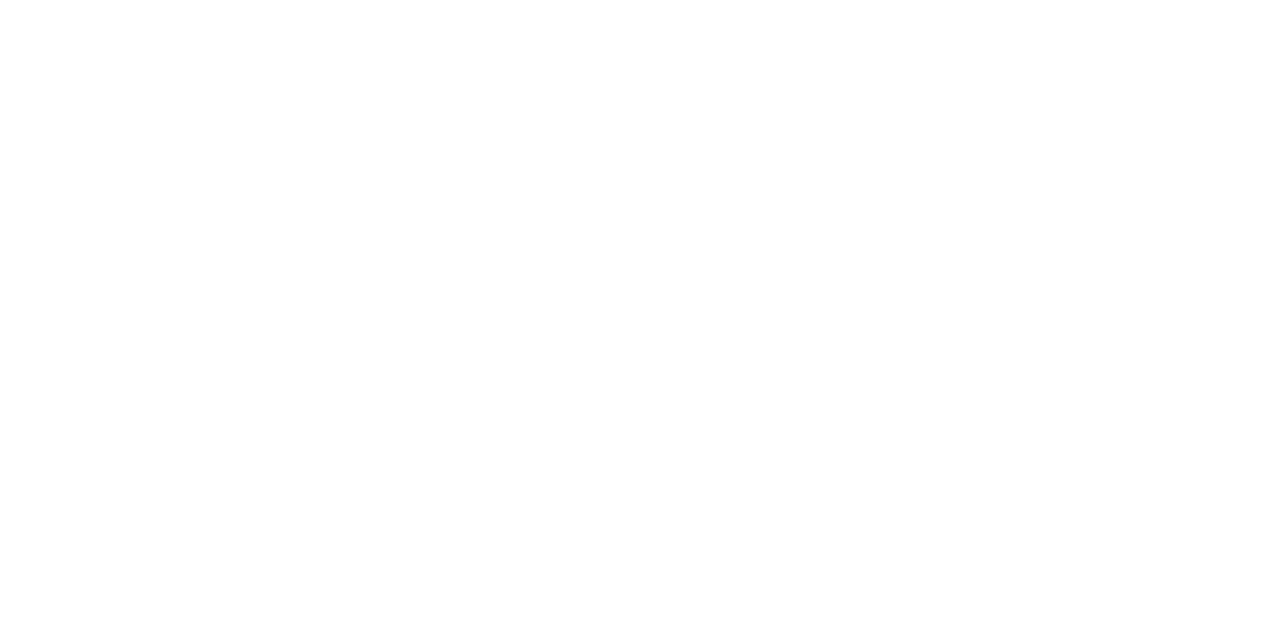 scroll, scrollTop: 0, scrollLeft: 0, axis: both 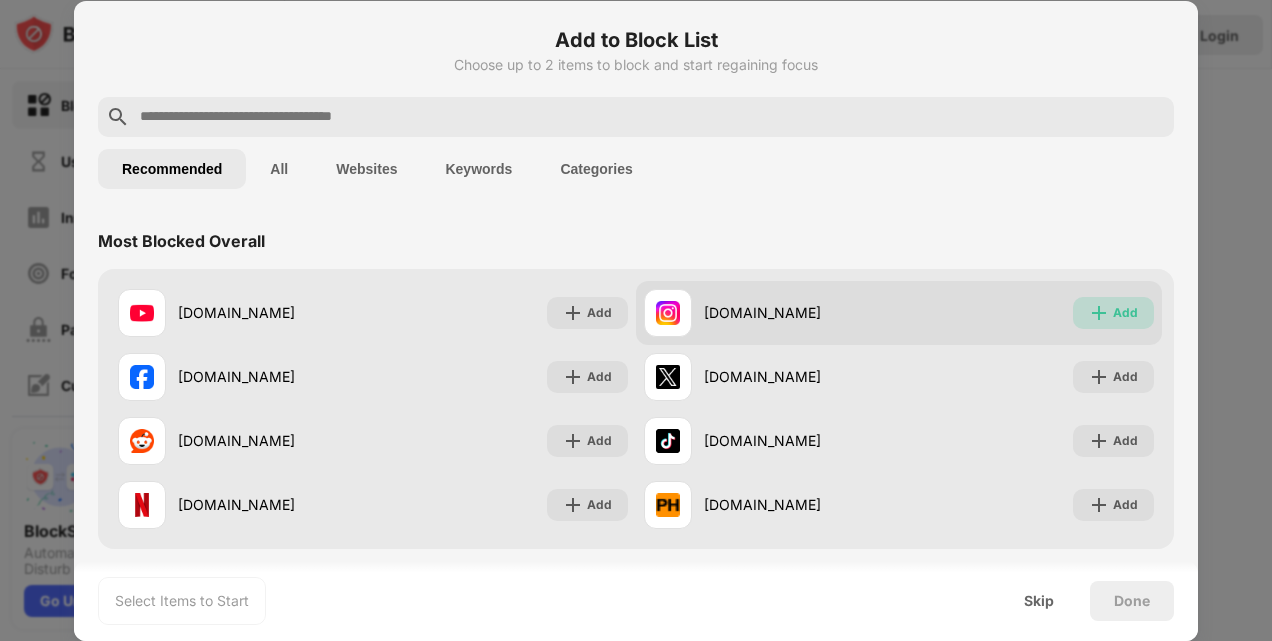 click on "Add" at bounding box center (1125, 313) 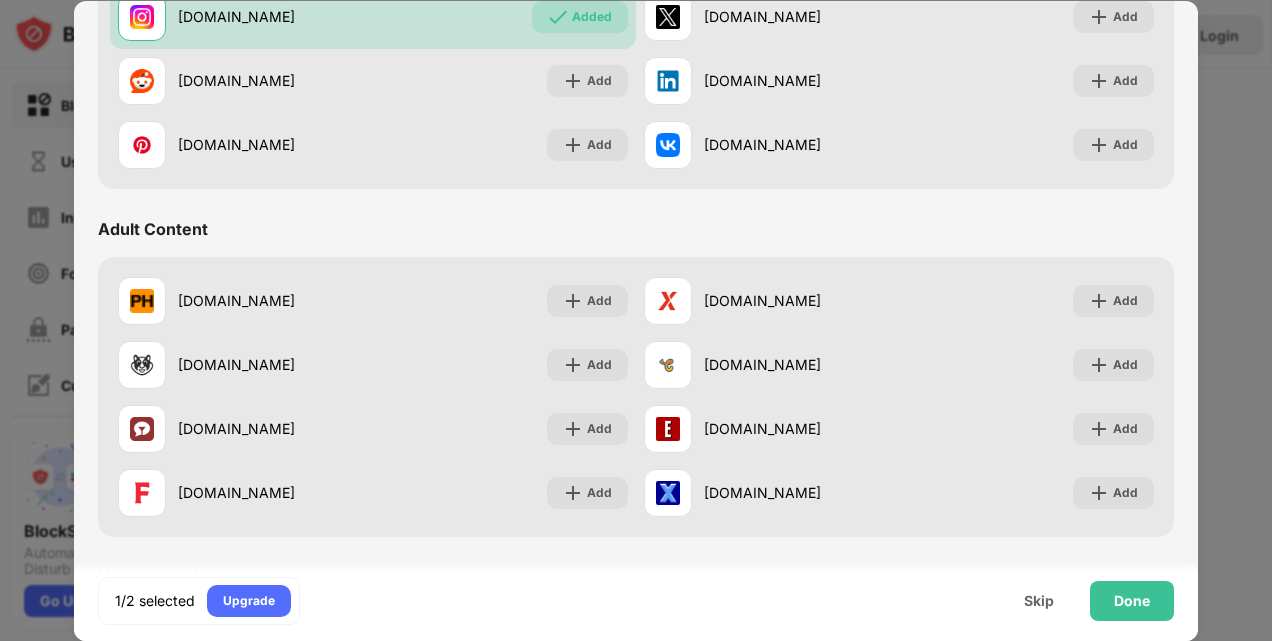 scroll, scrollTop: 711, scrollLeft: 0, axis: vertical 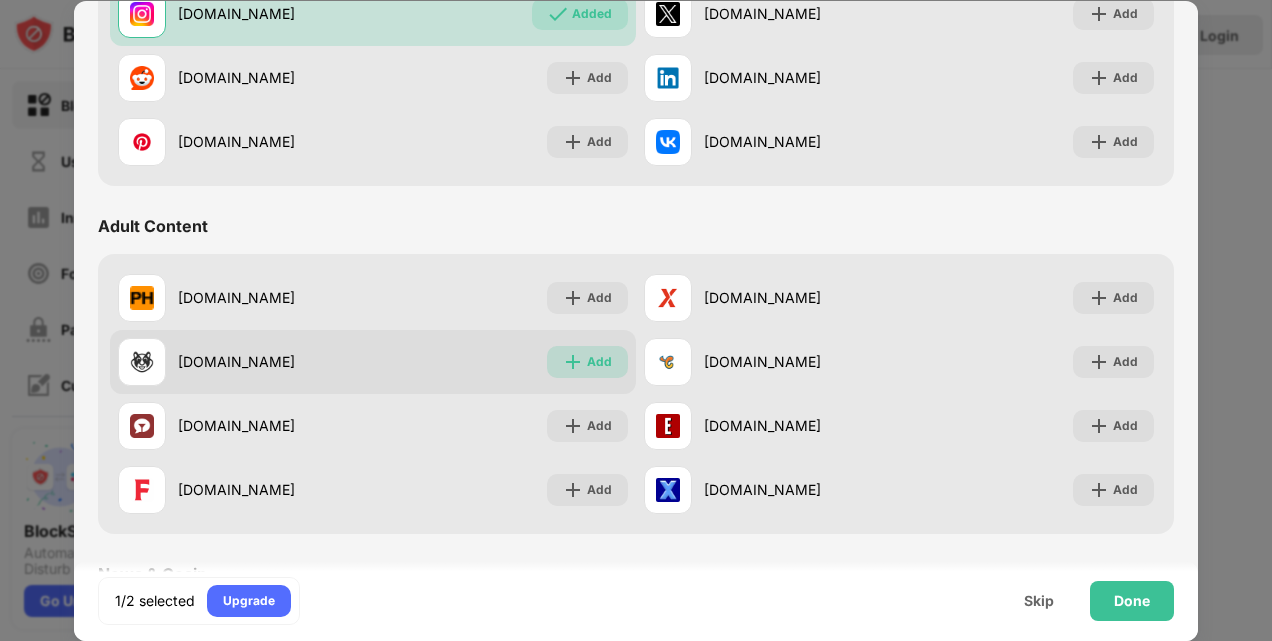 click on "Add" at bounding box center (599, 362) 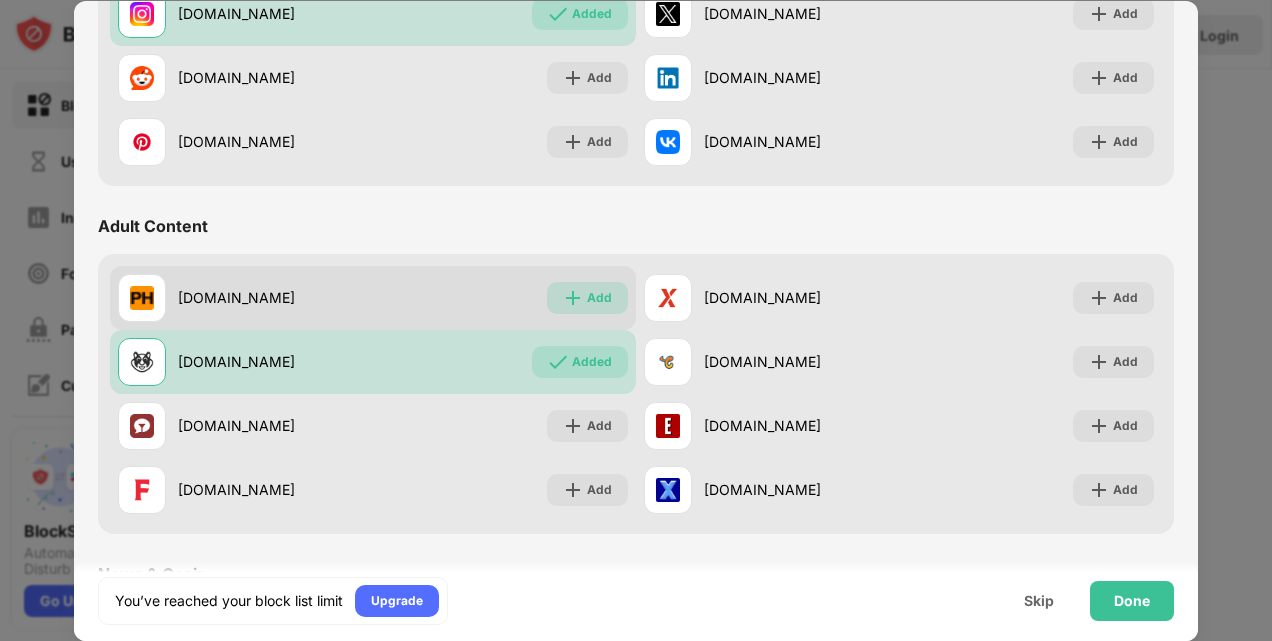 click on "Add" at bounding box center (599, 298) 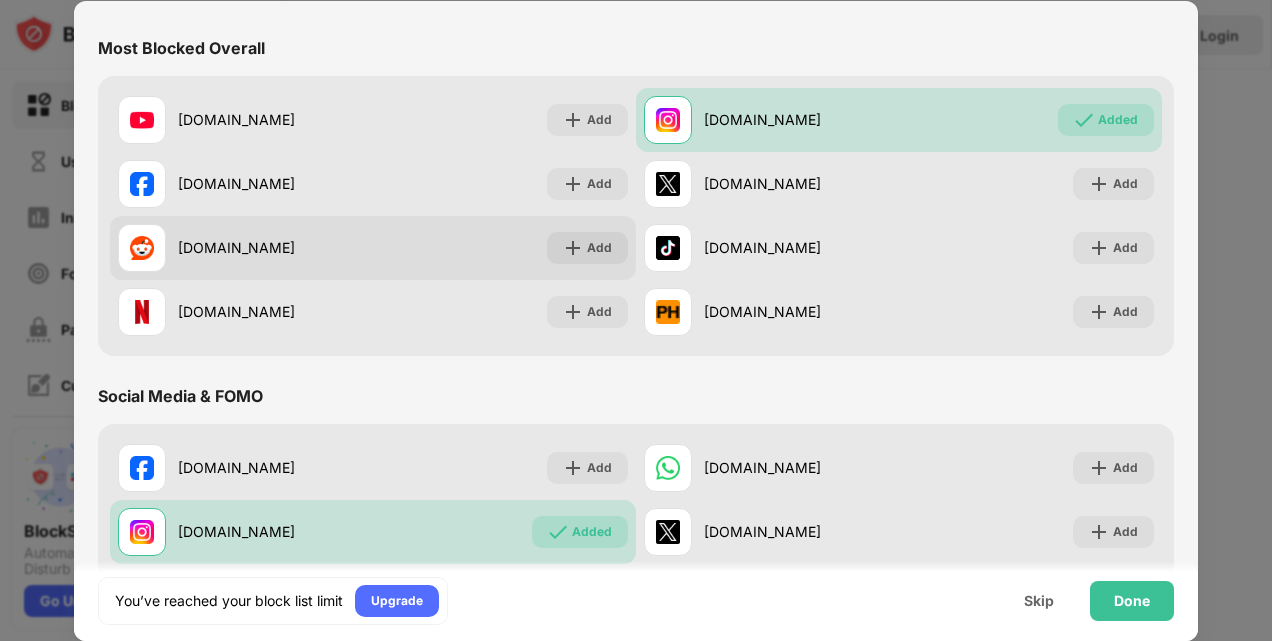 scroll, scrollTop: 194, scrollLeft: 0, axis: vertical 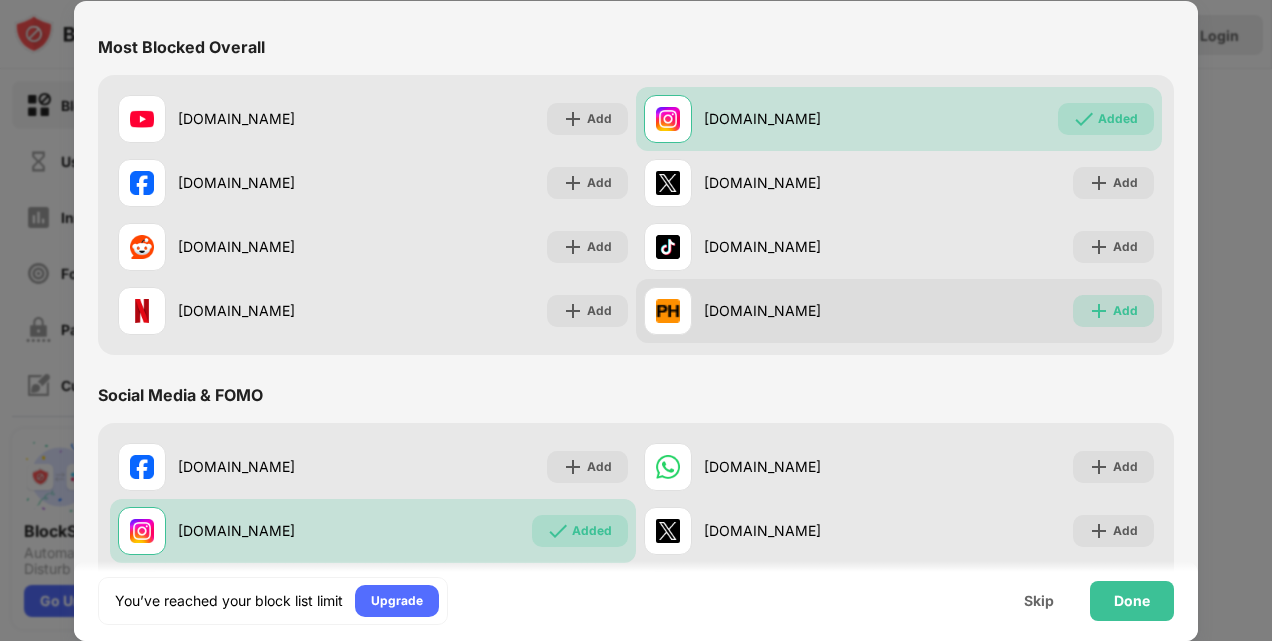 click on "Add" at bounding box center [1125, 311] 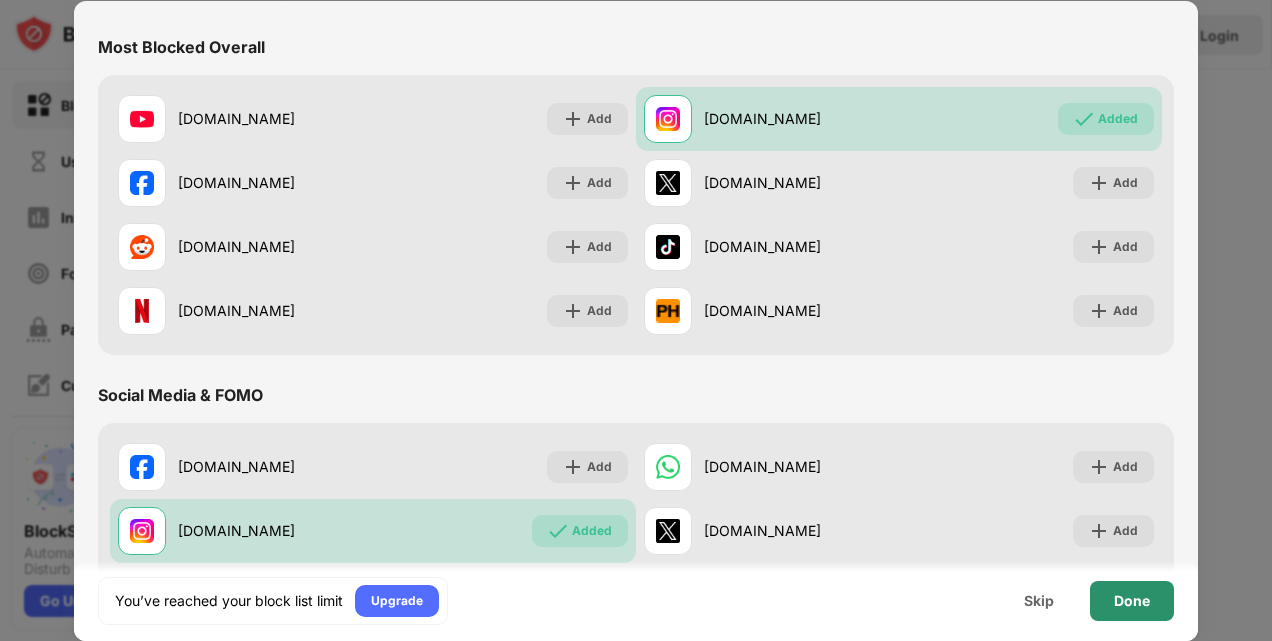 click on "Done" at bounding box center (1132, 601) 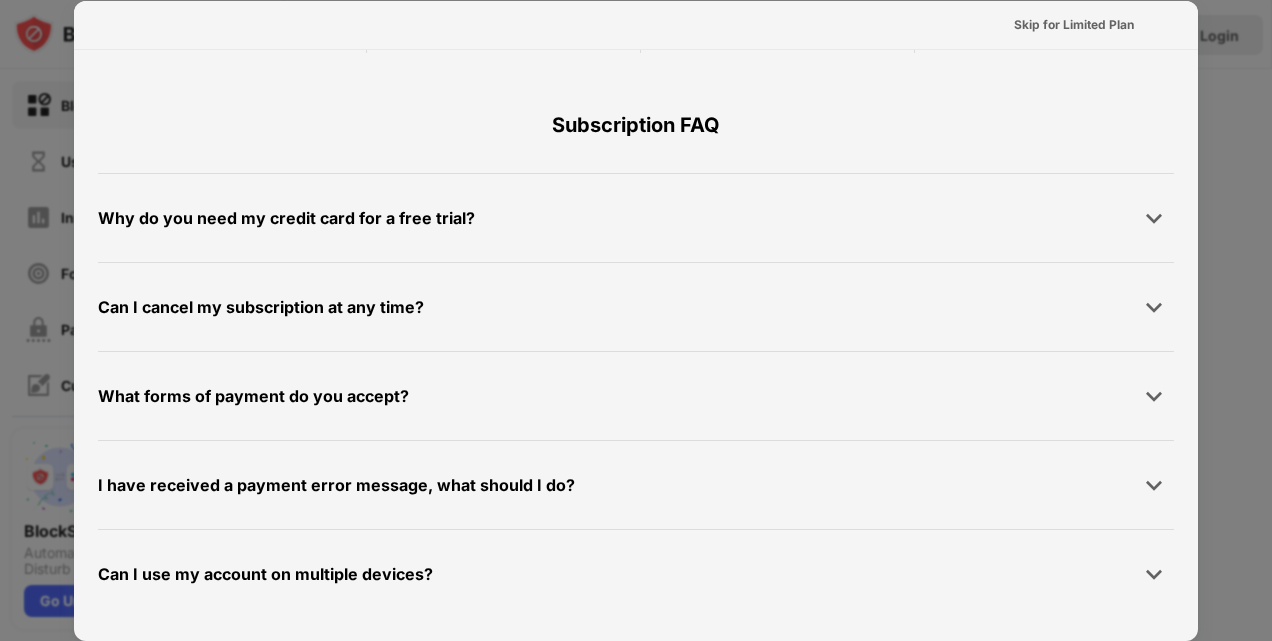 scroll, scrollTop: 0, scrollLeft: 0, axis: both 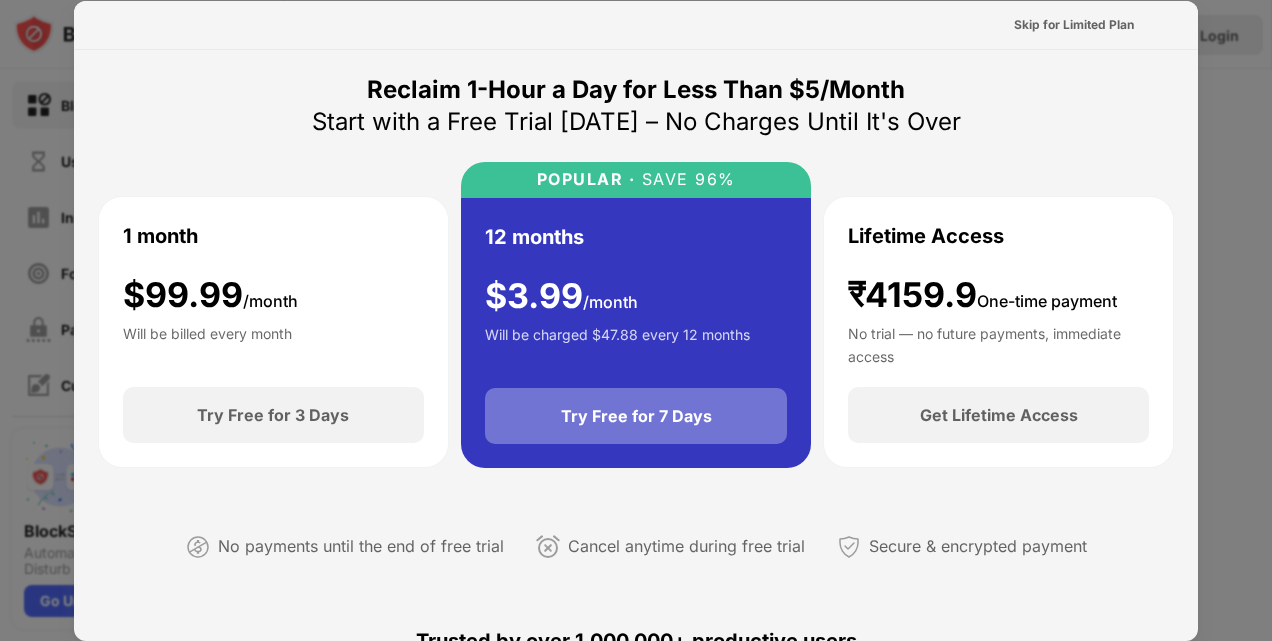 click on "Try Free for 7 Days" at bounding box center (636, 416) 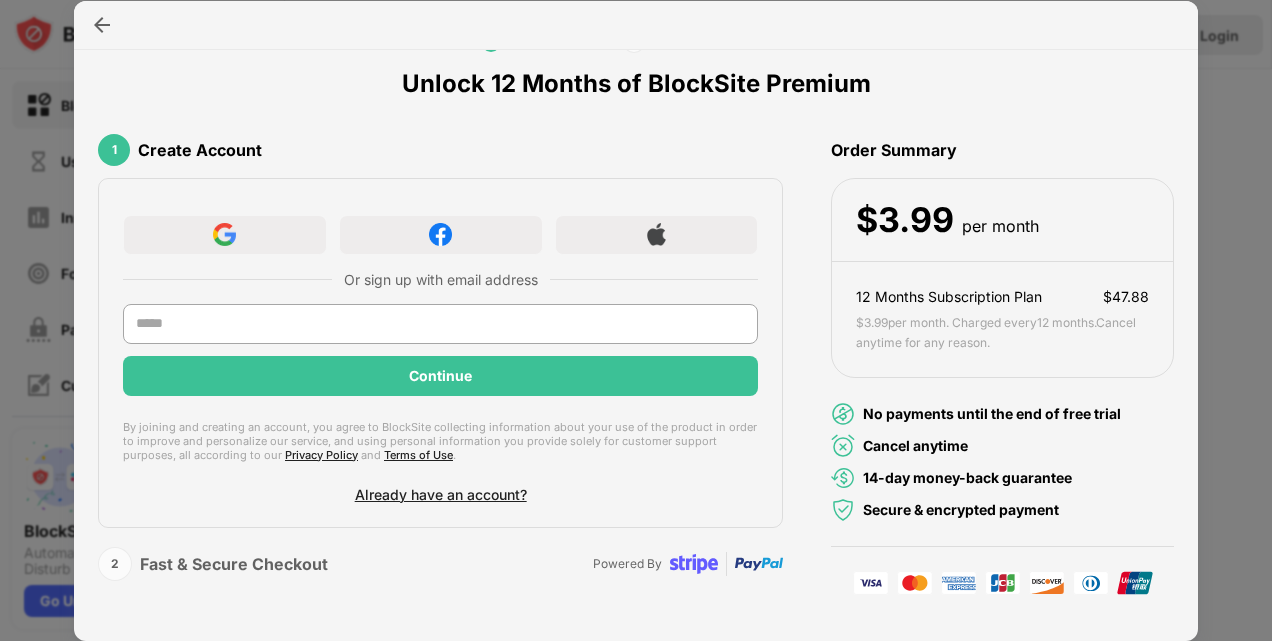 scroll, scrollTop: 0, scrollLeft: 0, axis: both 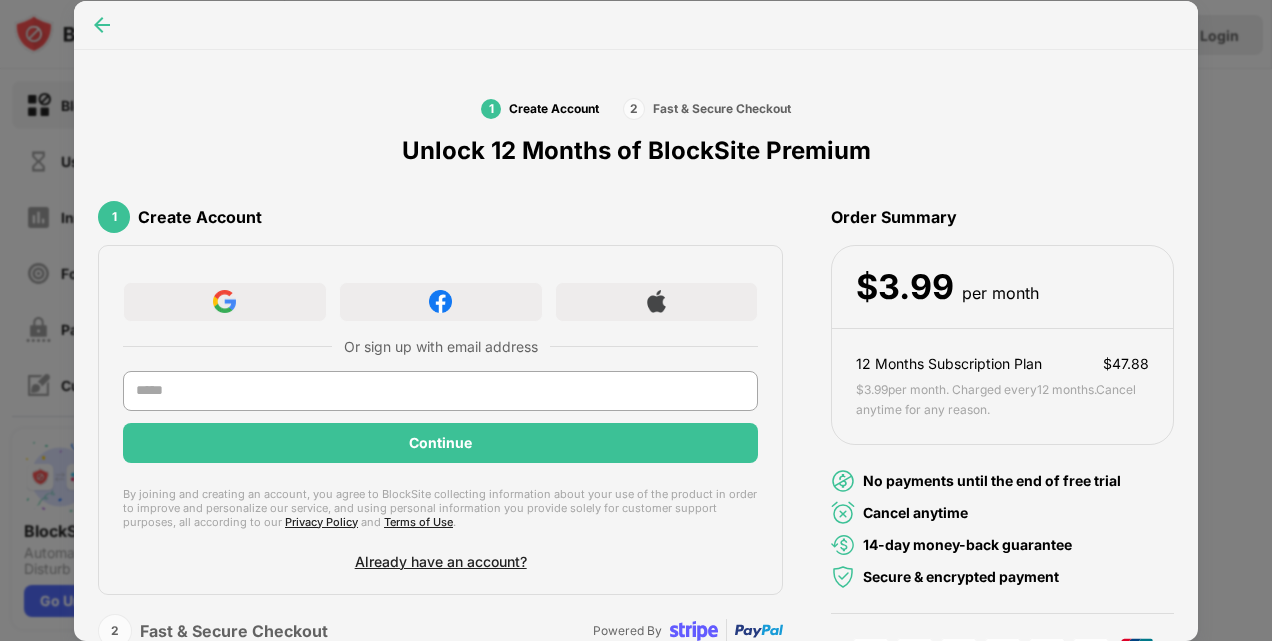 click at bounding box center (102, 25) 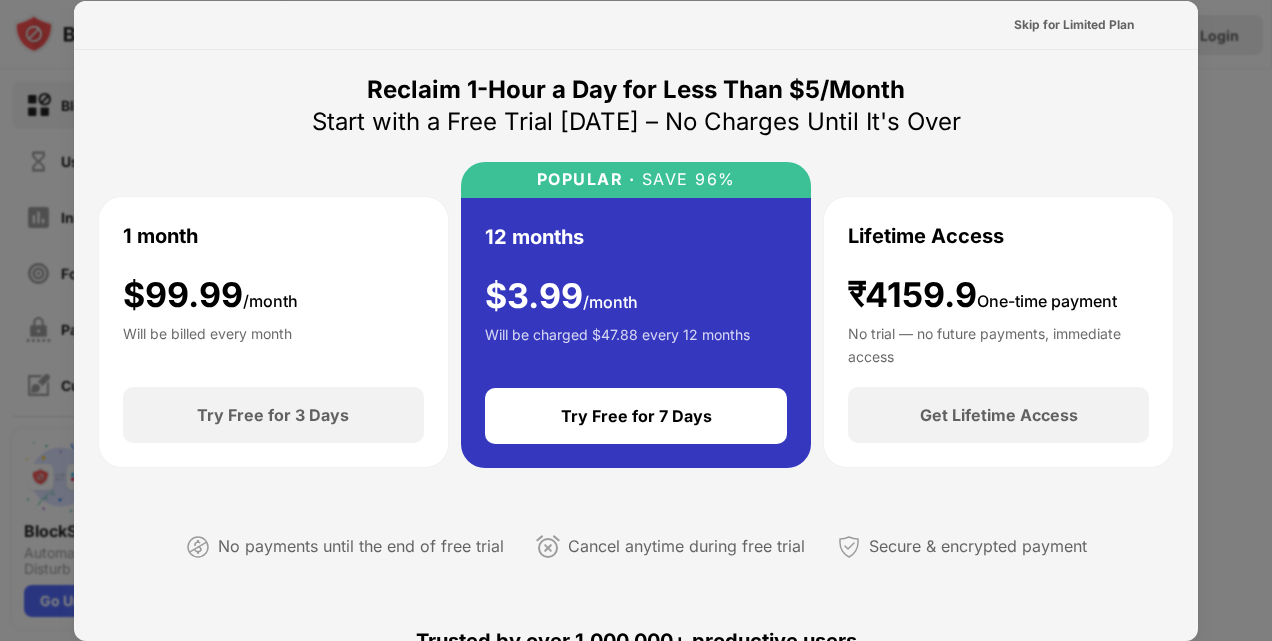 click on "Skip for Limited Plan" at bounding box center (636, 25) 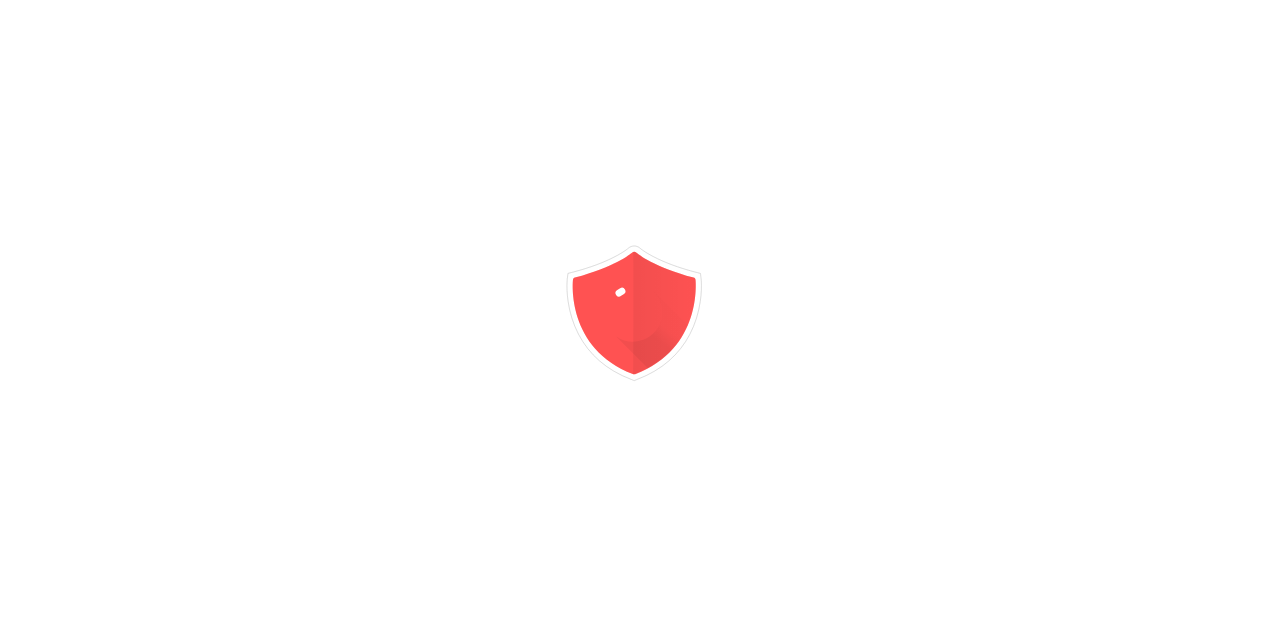 scroll, scrollTop: 0, scrollLeft: 0, axis: both 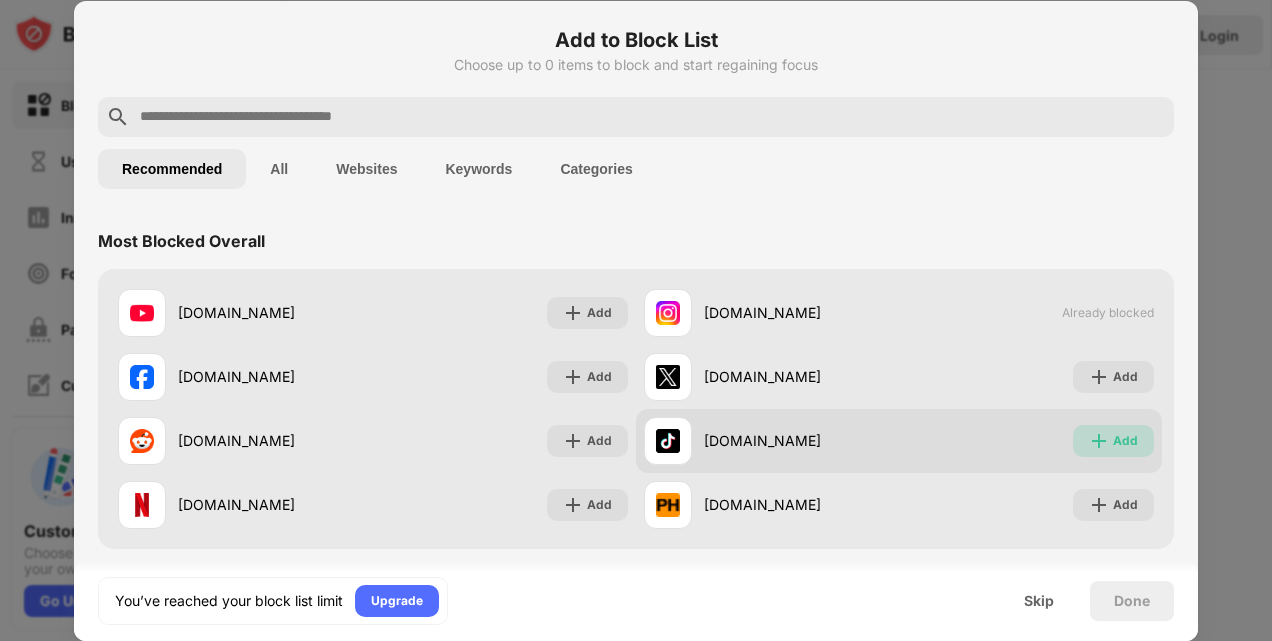 click on "Add" at bounding box center [1125, 441] 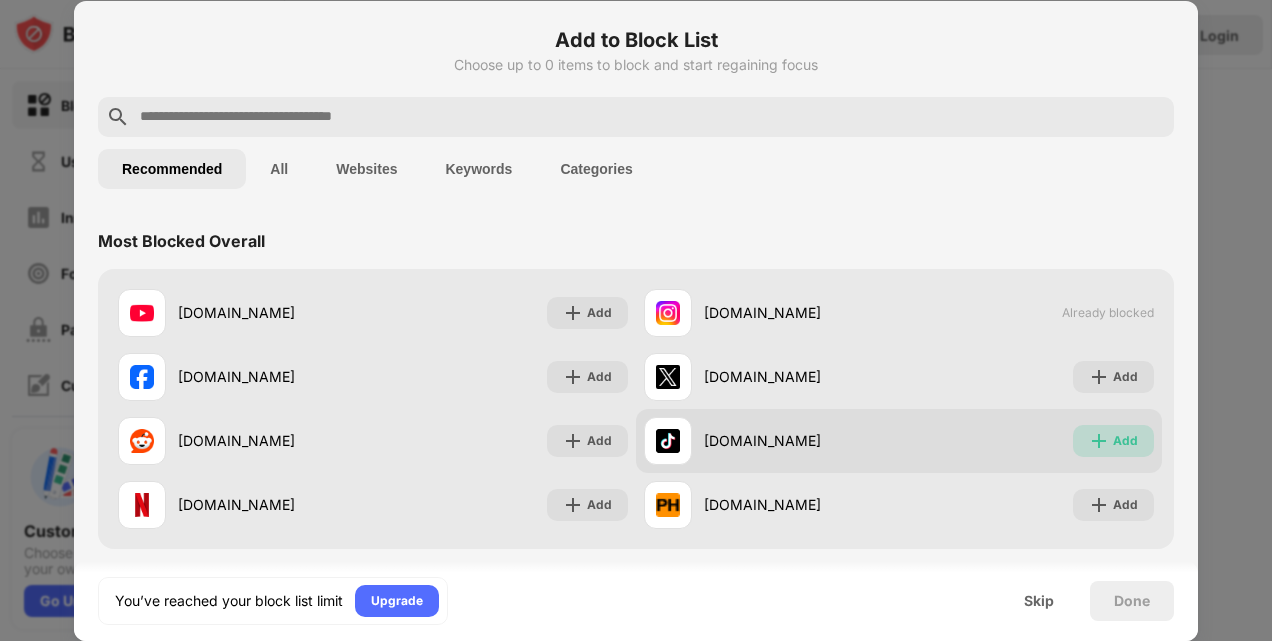 click on "Add" at bounding box center [1125, 441] 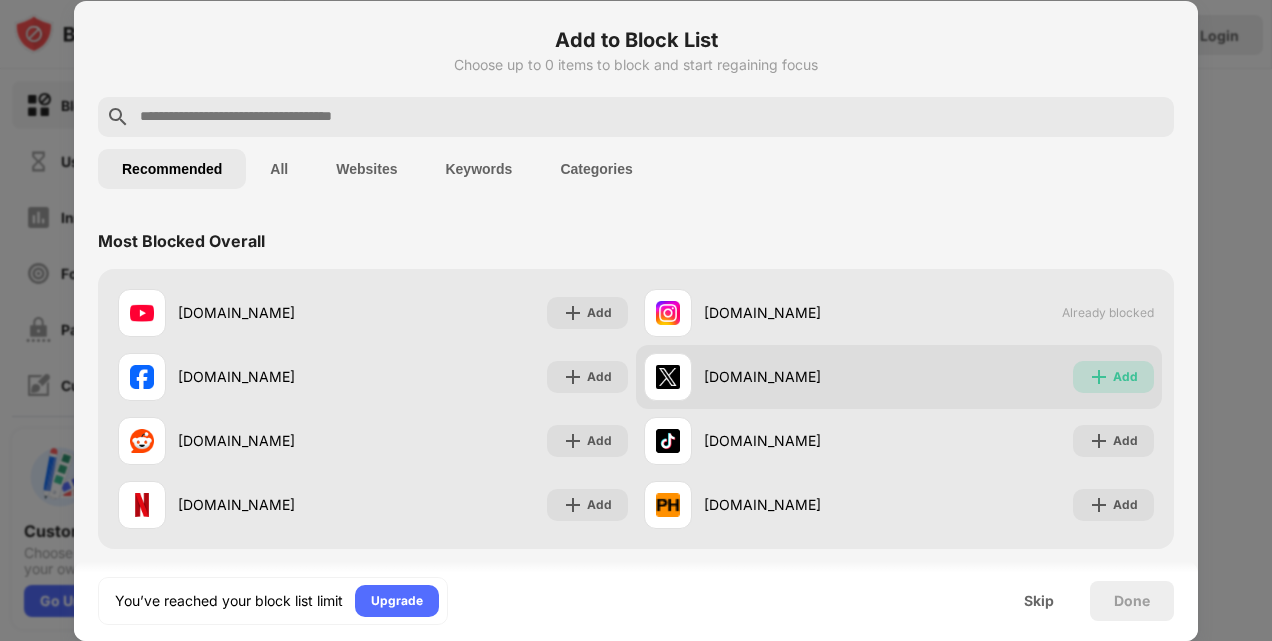 click at bounding box center (1099, 377) 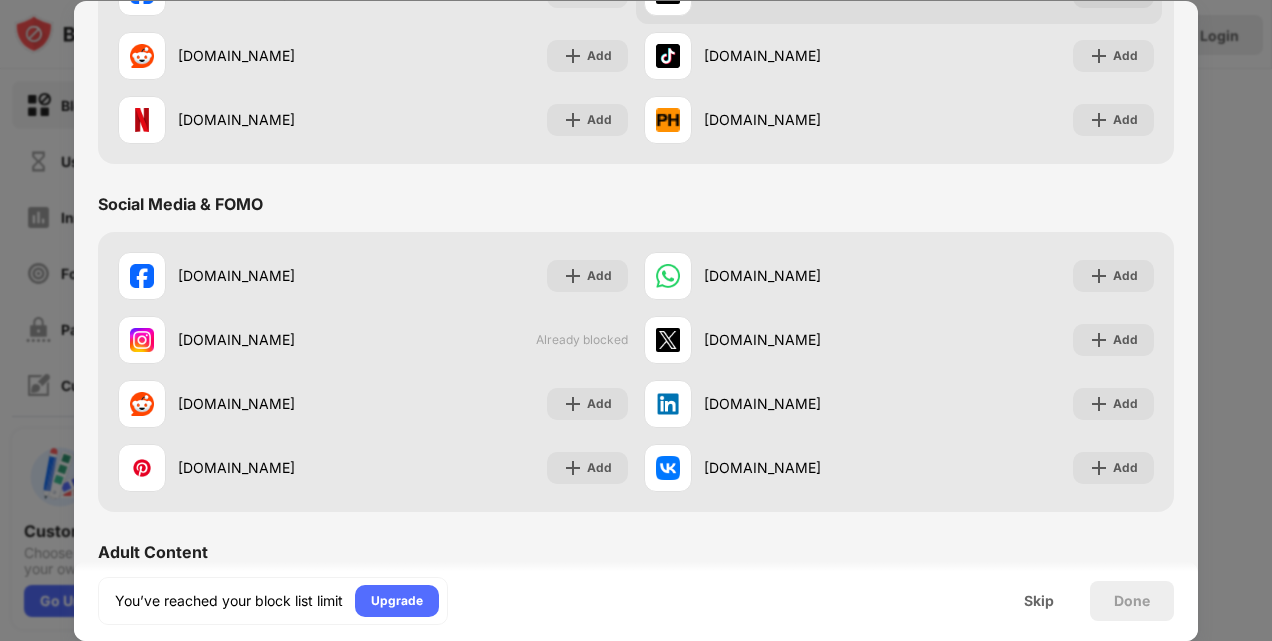 scroll, scrollTop: 404, scrollLeft: 0, axis: vertical 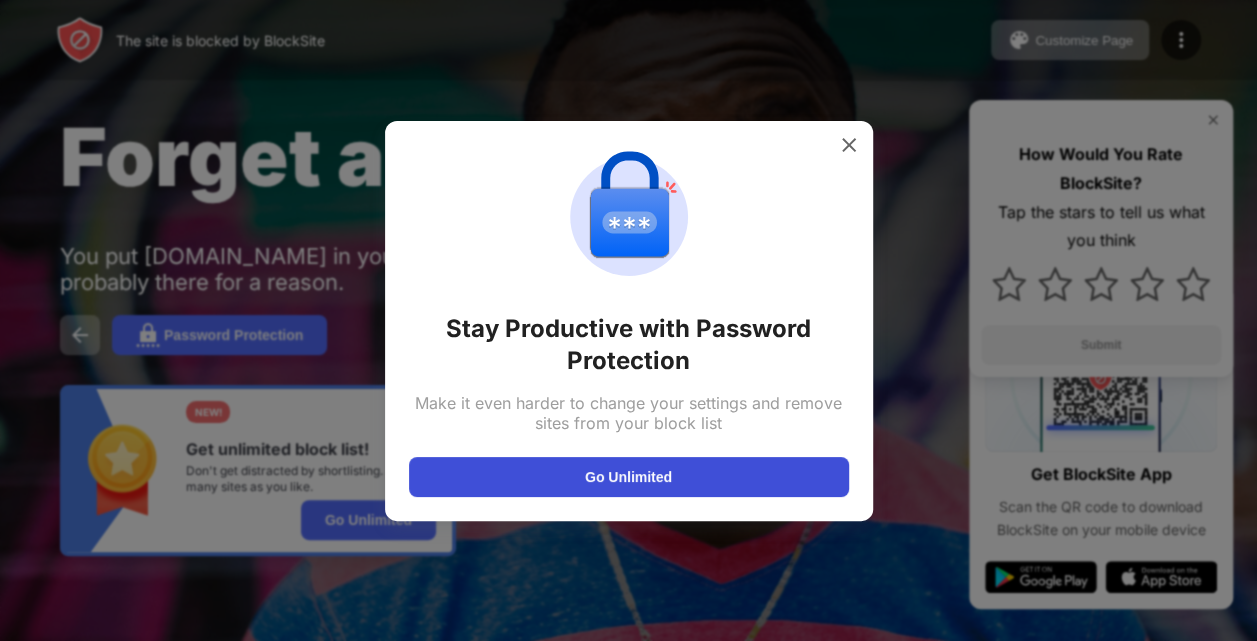 click on "Go Unlimited" at bounding box center (629, 477) 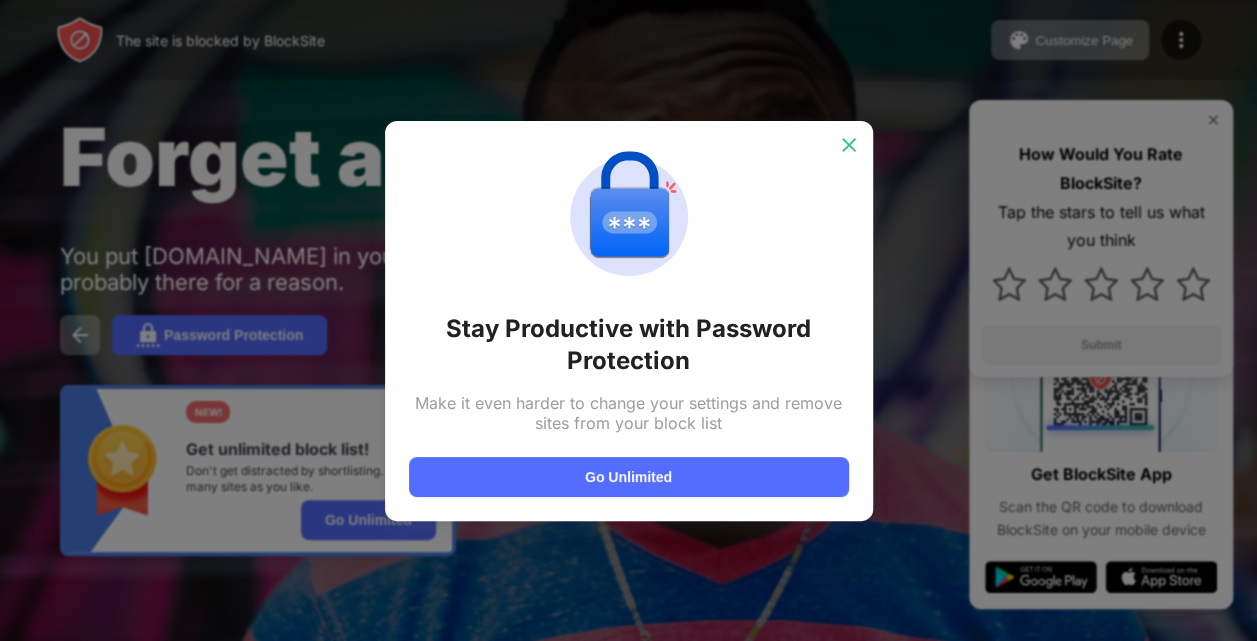 click at bounding box center (849, 145) 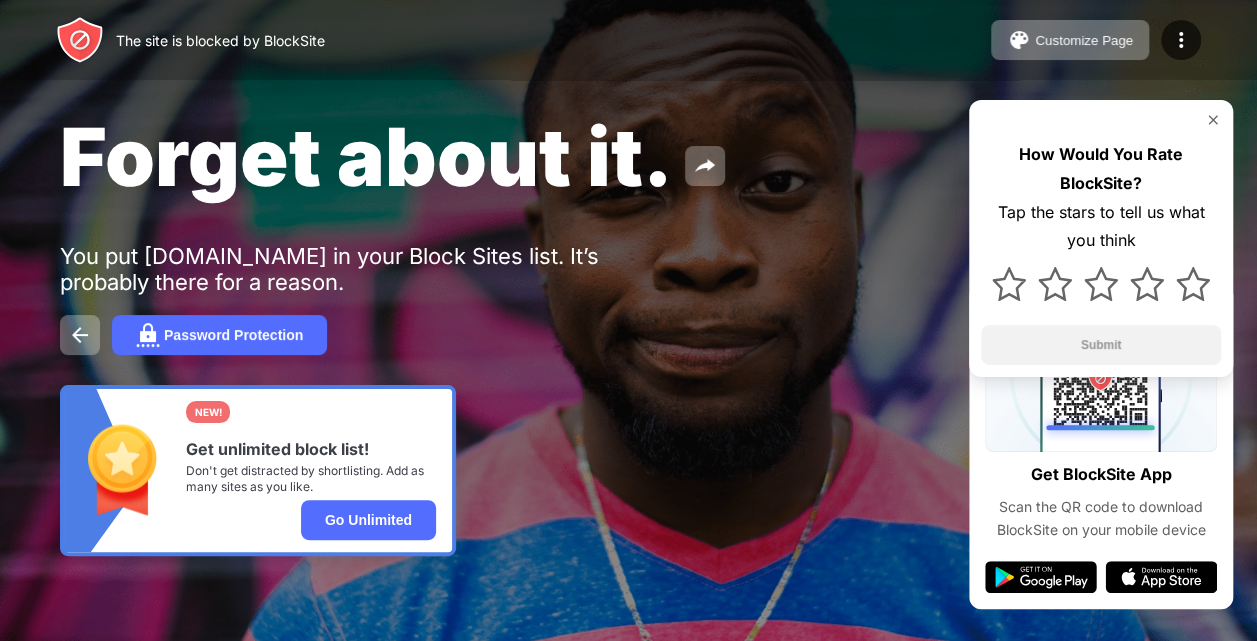 scroll, scrollTop: 22, scrollLeft: 0, axis: vertical 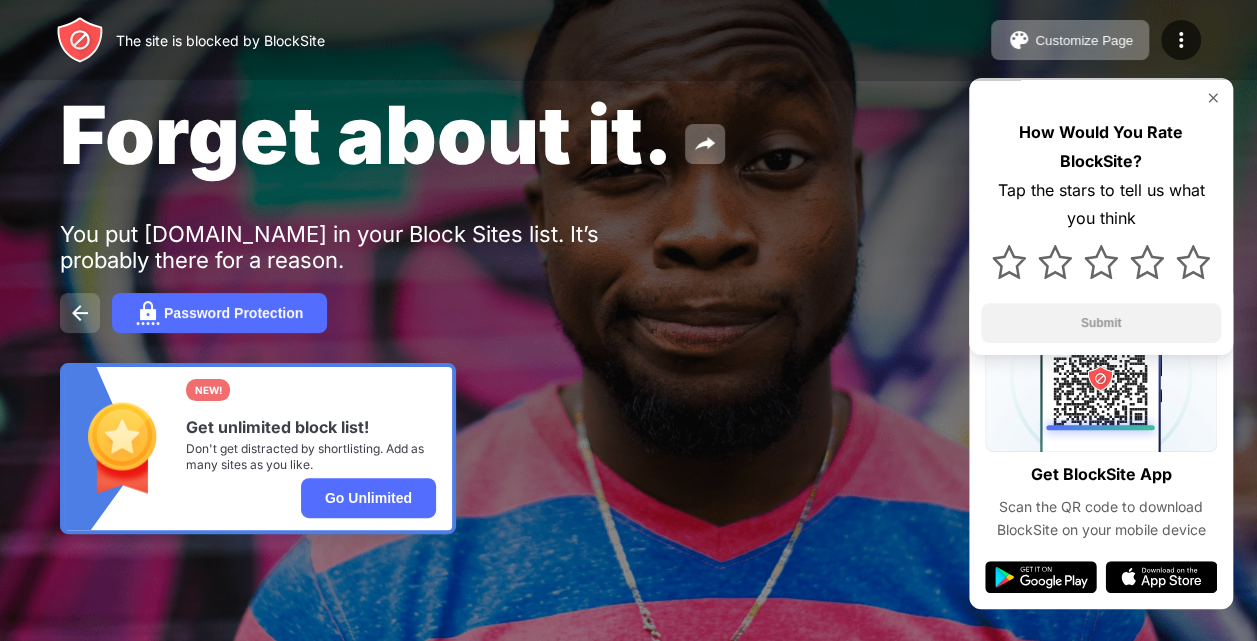 click at bounding box center [80, 313] 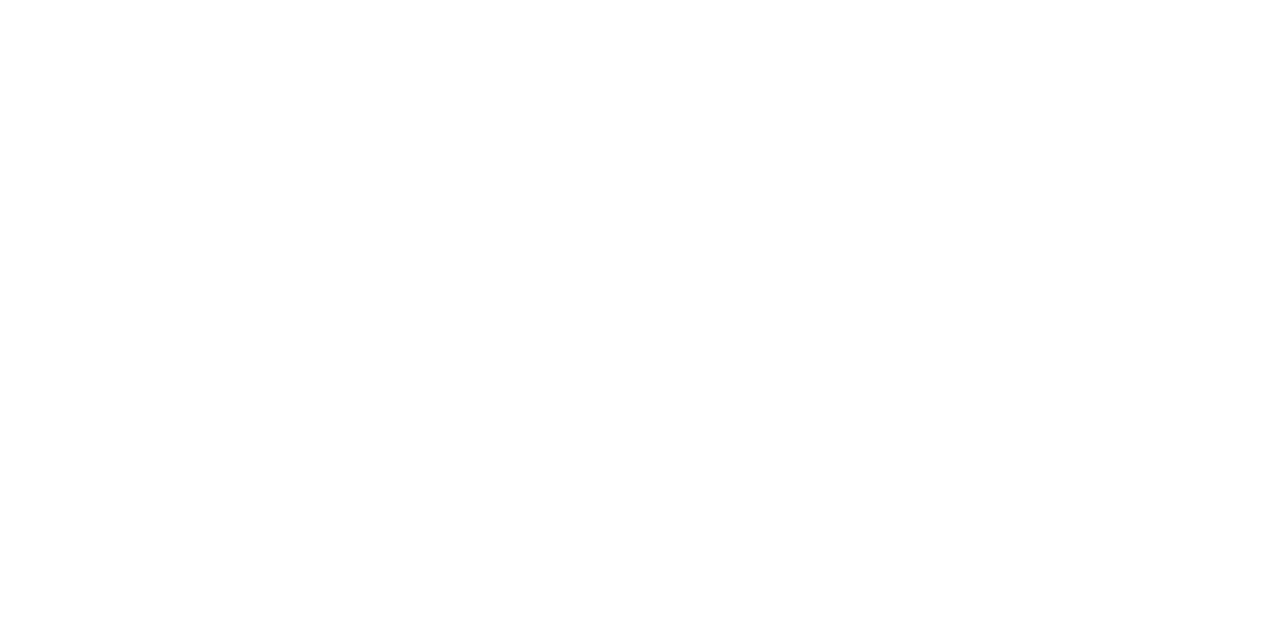 scroll, scrollTop: 0, scrollLeft: 0, axis: both 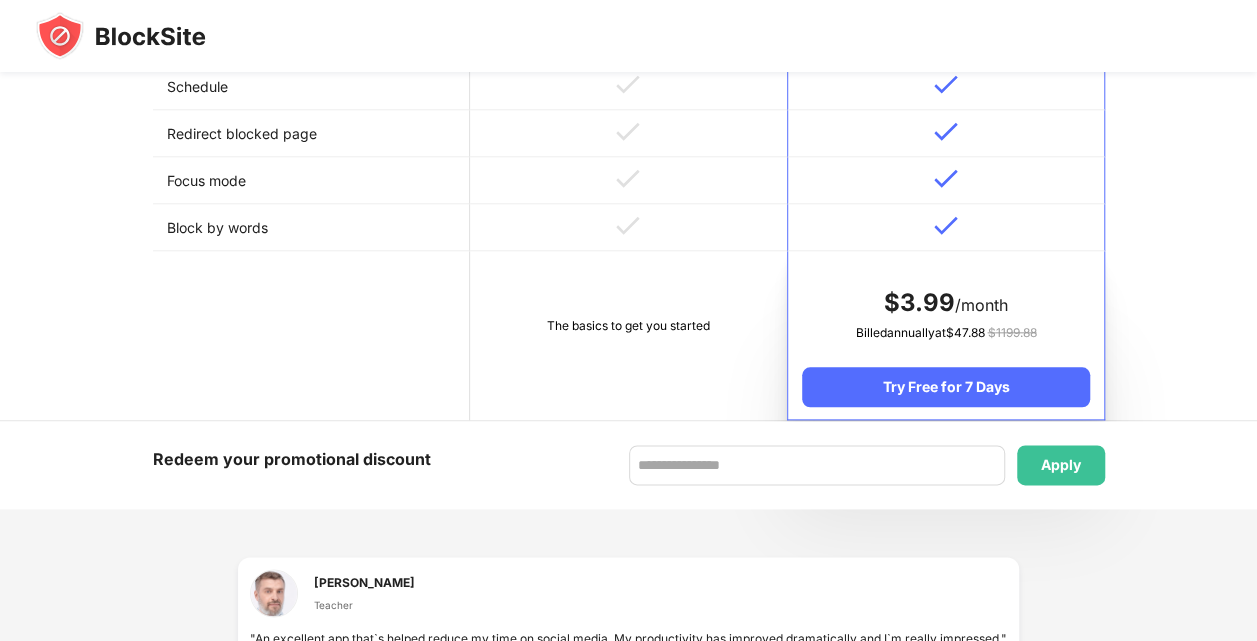 click on "The basics to get you started" at bounding box center [628, 335] 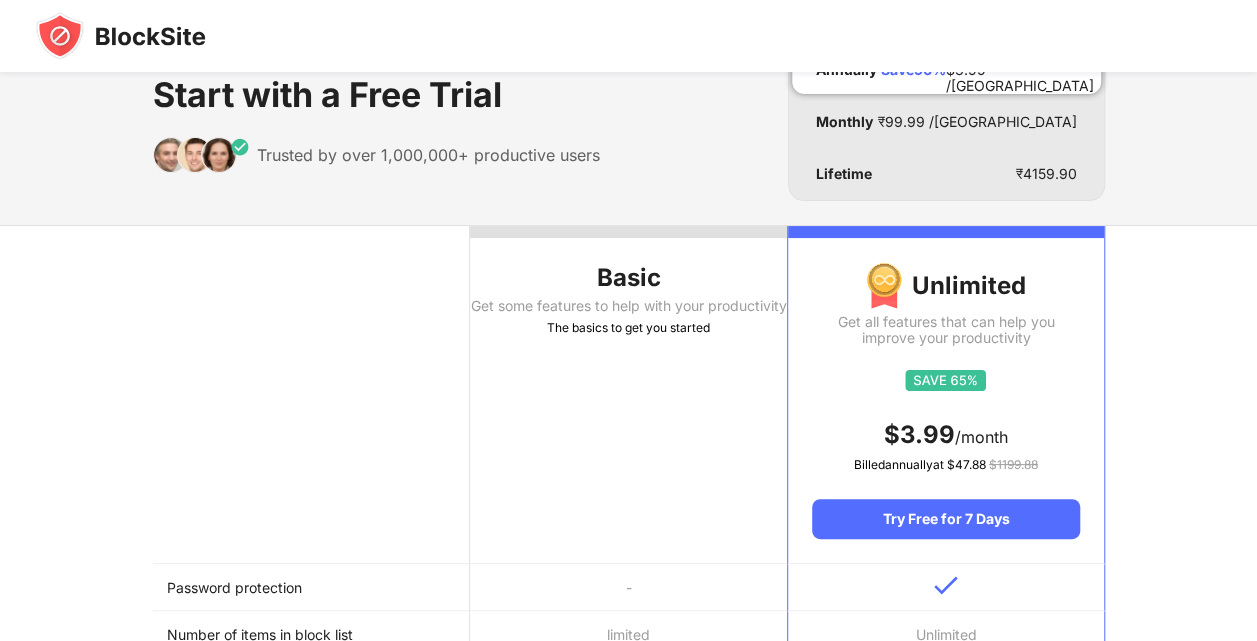 scroll, scrollTop: 0, scrollLeft: 0, axis: both 